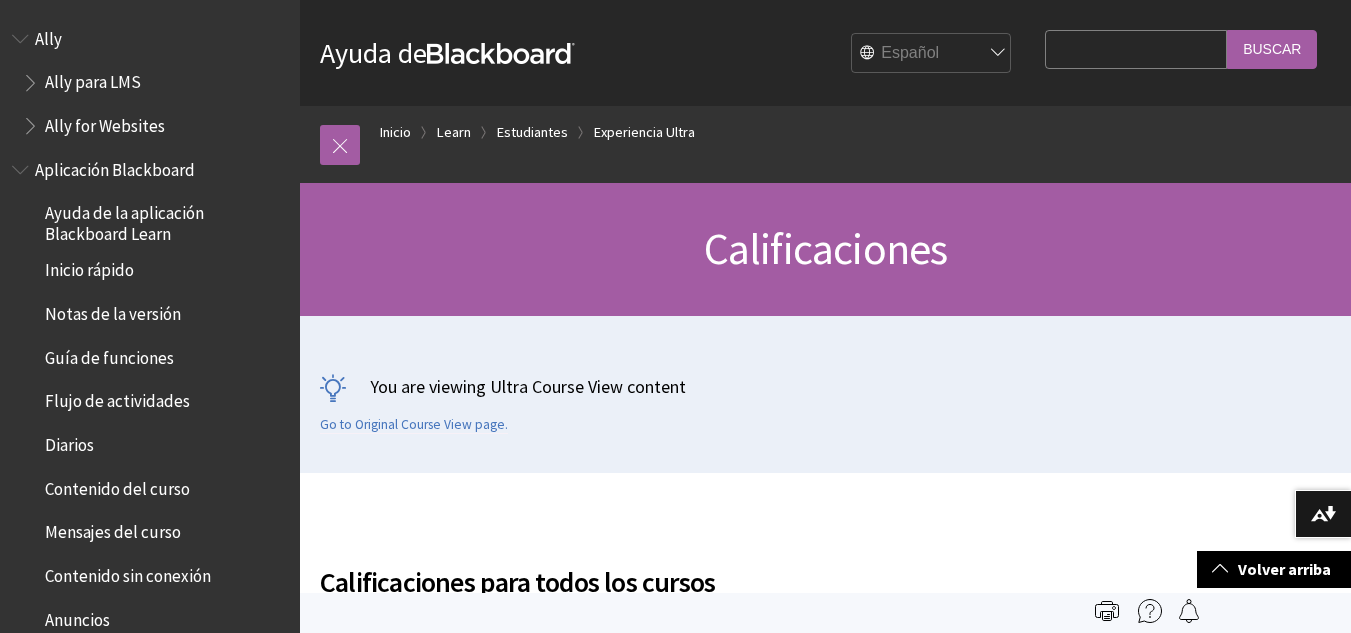 scroll, scrollTop: 1780, scrollLeft: 0, axis: vertical 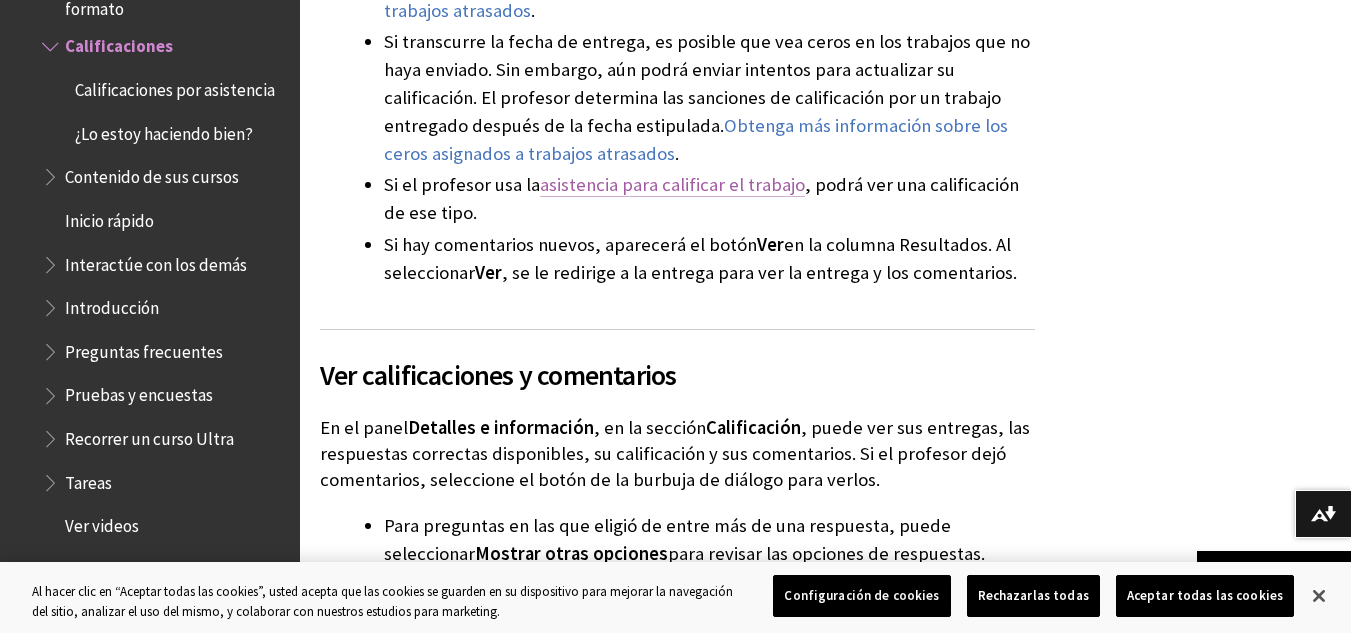 click on "asistencia para calificar el trabajo" at bounding box center [672, 185] 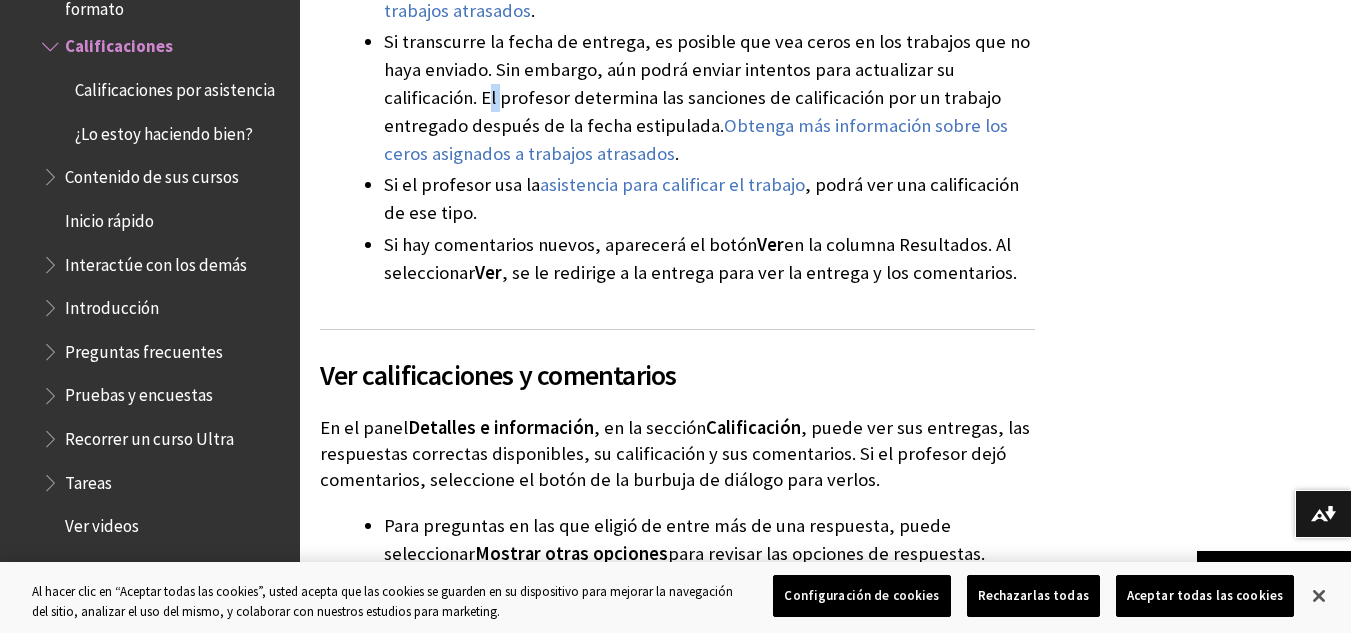 click on "Si transcurre la fecha de entrega, es posible que vea ceros en los trabajos que no haya enviado. Sin embargo, aún podrá enviar intentos para actualizar su calificación. El profesor determina las sanciones de calificación por un trabajo entregado después de la fecha estipulada.  Obtenga más información sobre los ceros asignados a trabajos atrasados ." at bounding box center [709, 98] 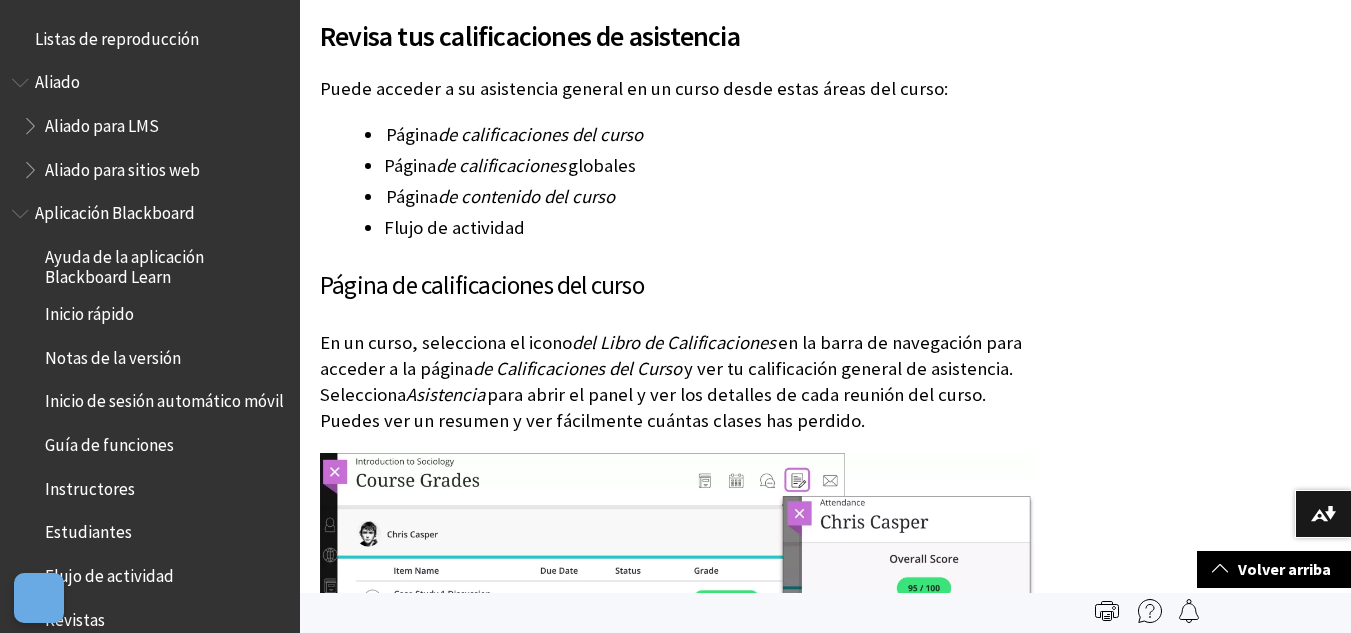 scroll, scrollTop: 952, scrollLeft: 0, axis: vertical 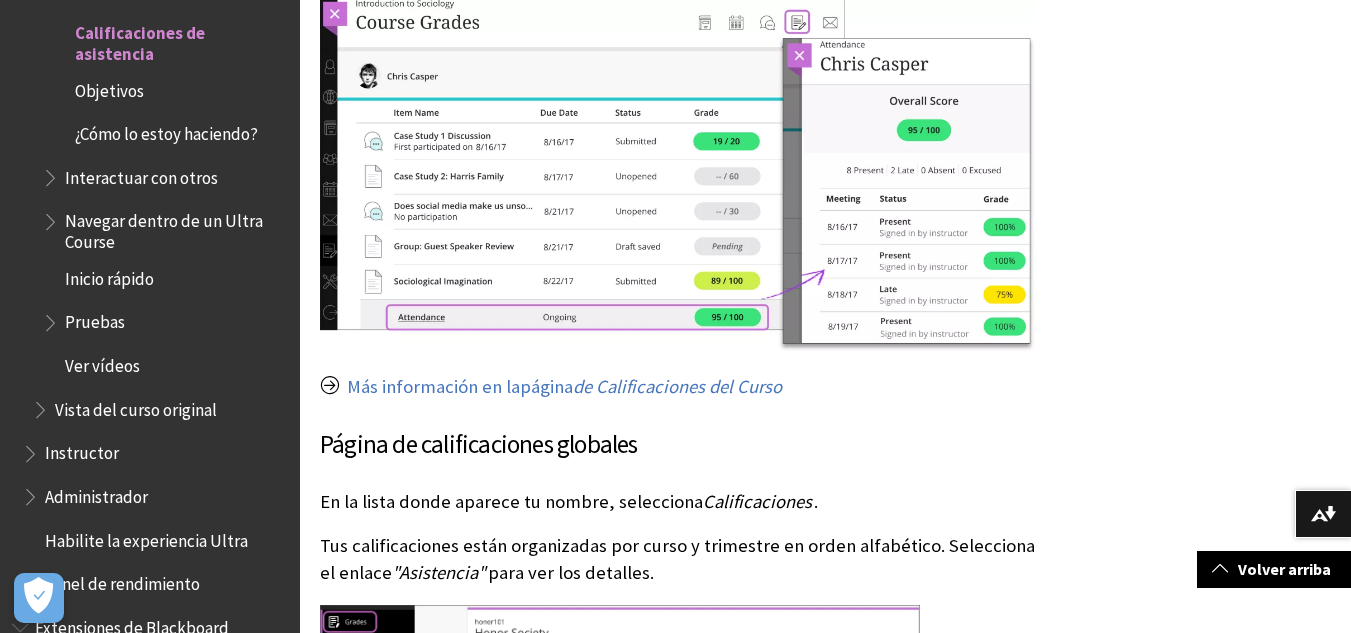 click at bounding box center [677, 173] 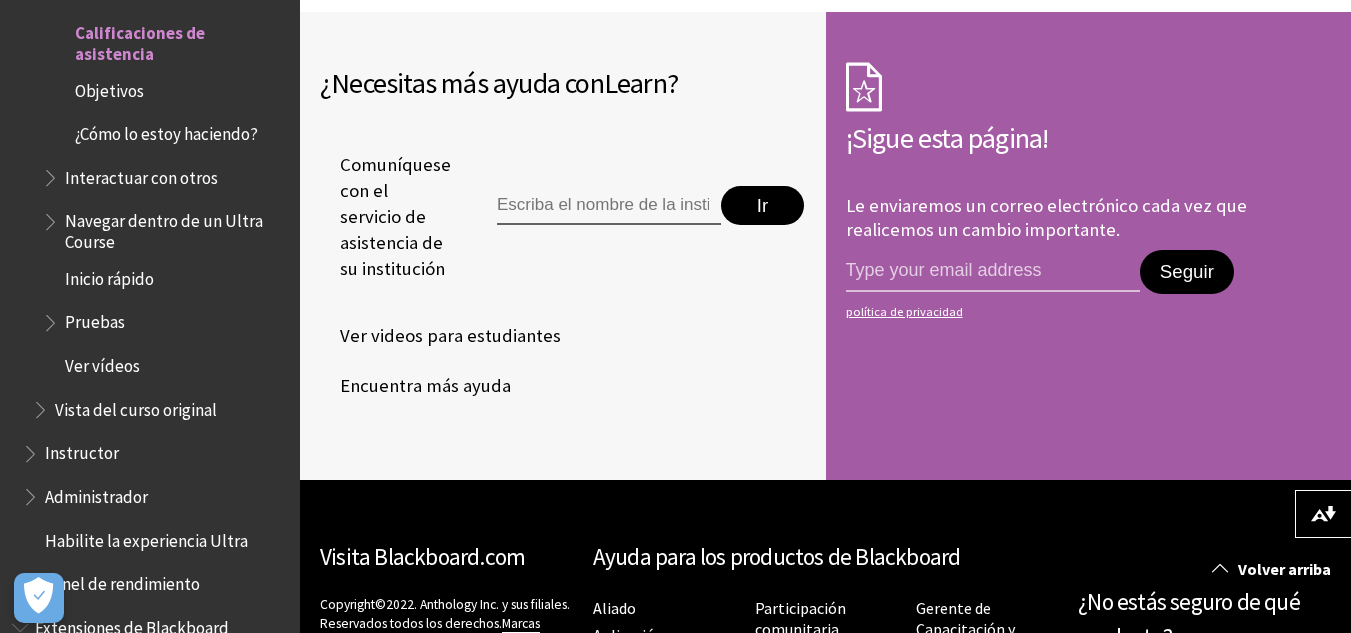 scroll, scrollTop: 4740, scrollLeft: 0, axis: vertical 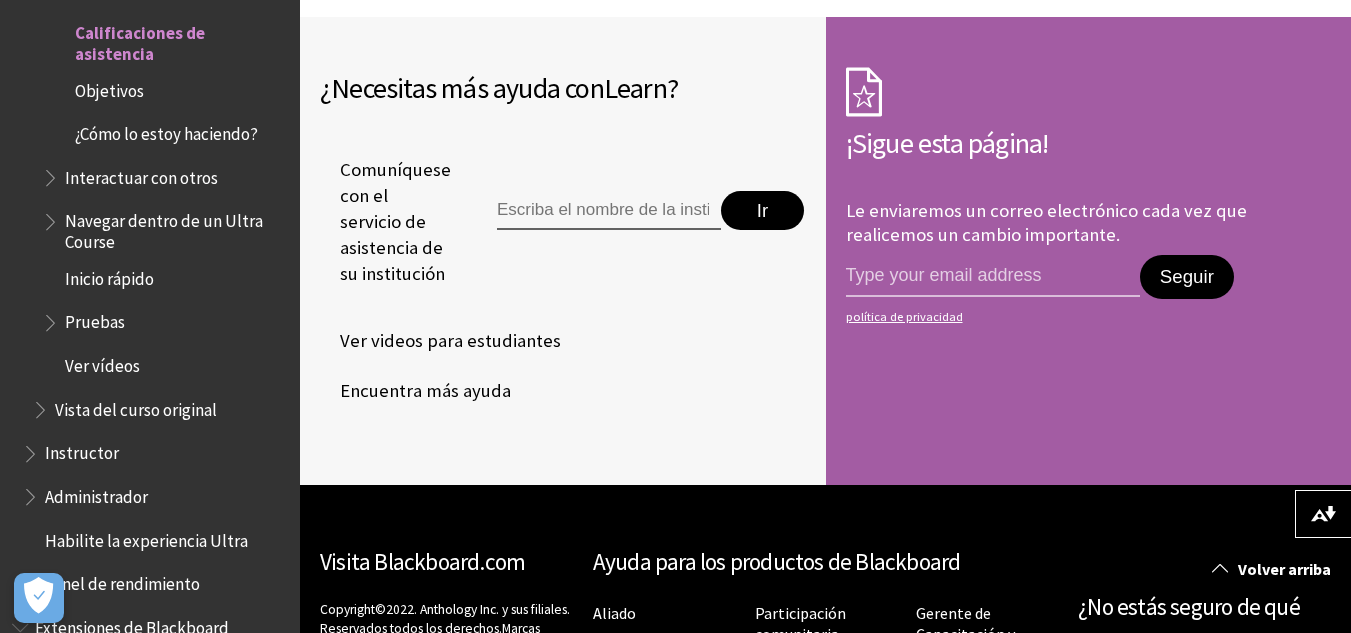 click on "Ir" at bounding box center [637, 222] 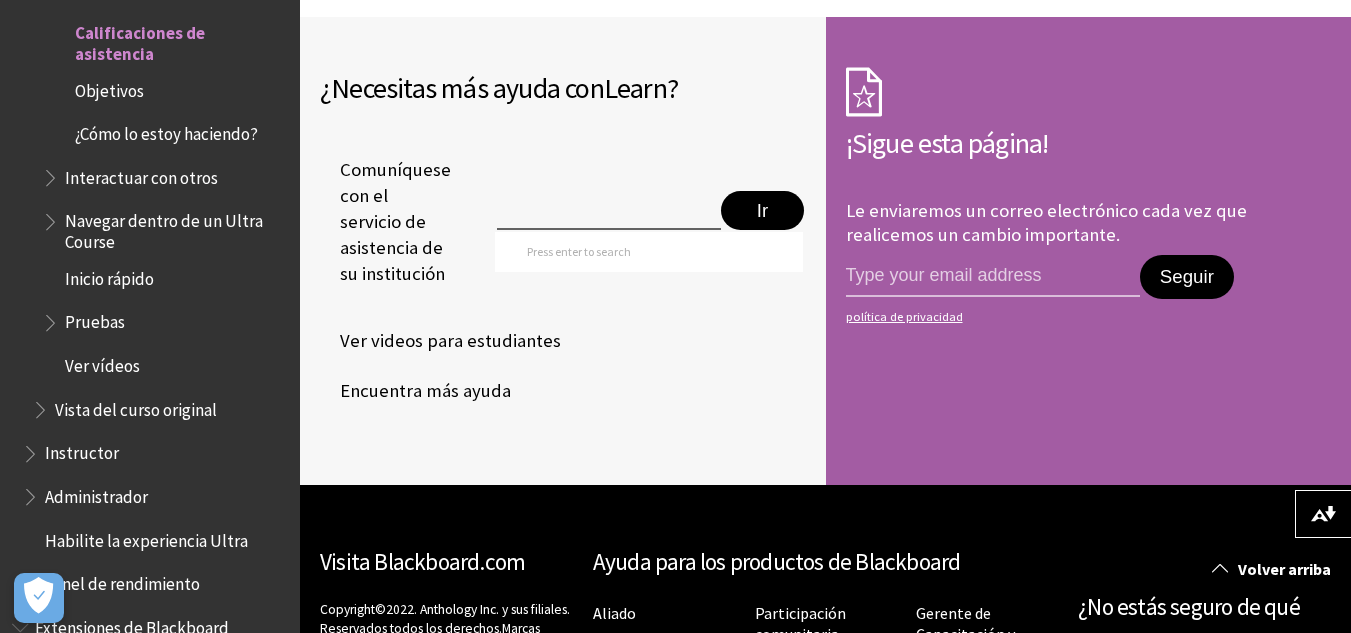 type on "a" 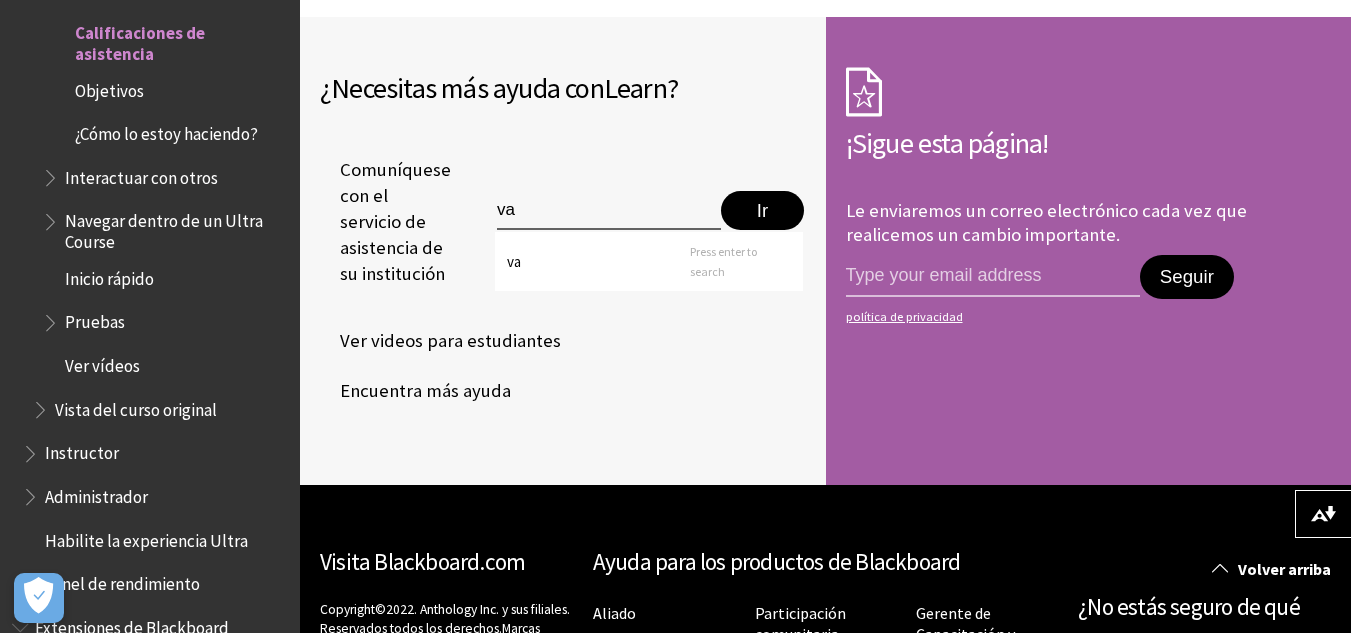 type on "v" 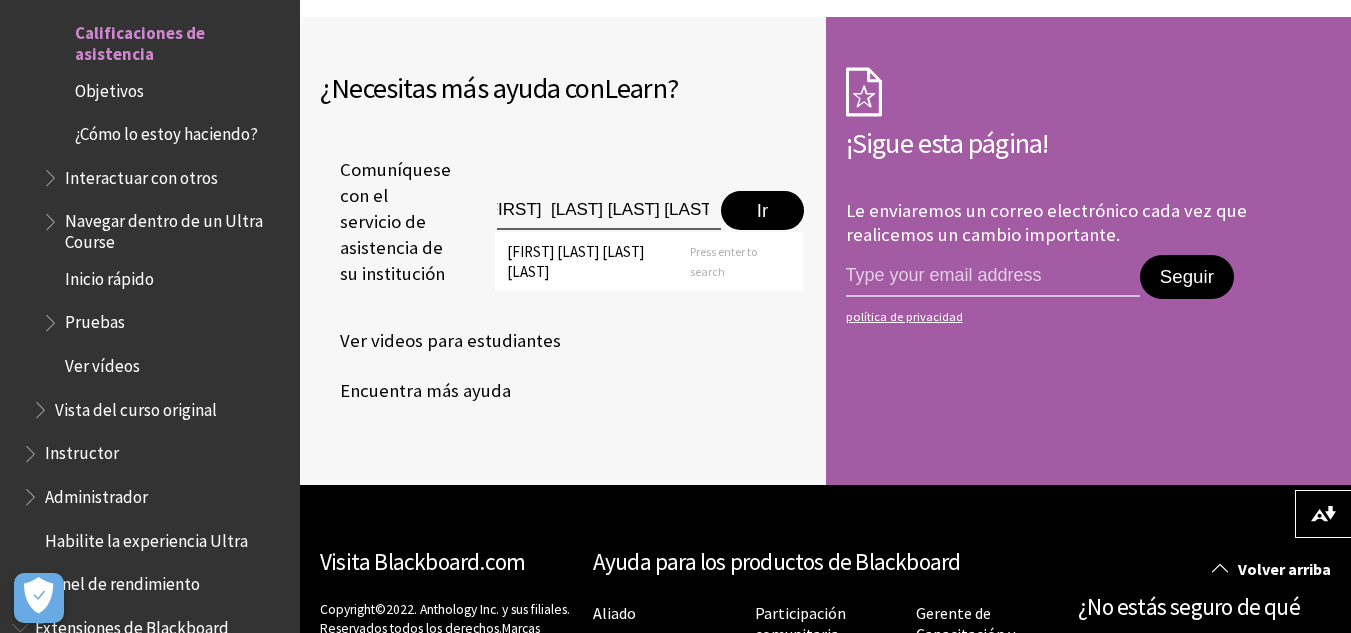 scroll, scrollTop: 0, scrollLeft: 26, axis: horizontal 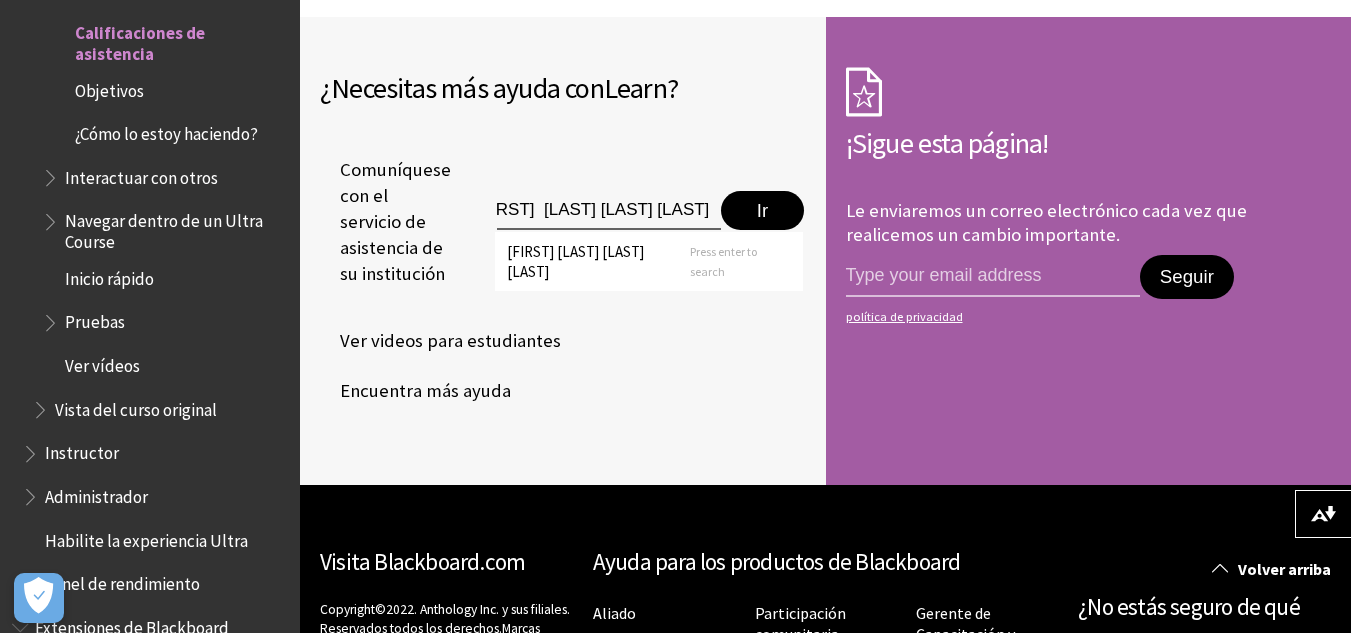 type on "VANESSA  BUGAMA ISARAMA" 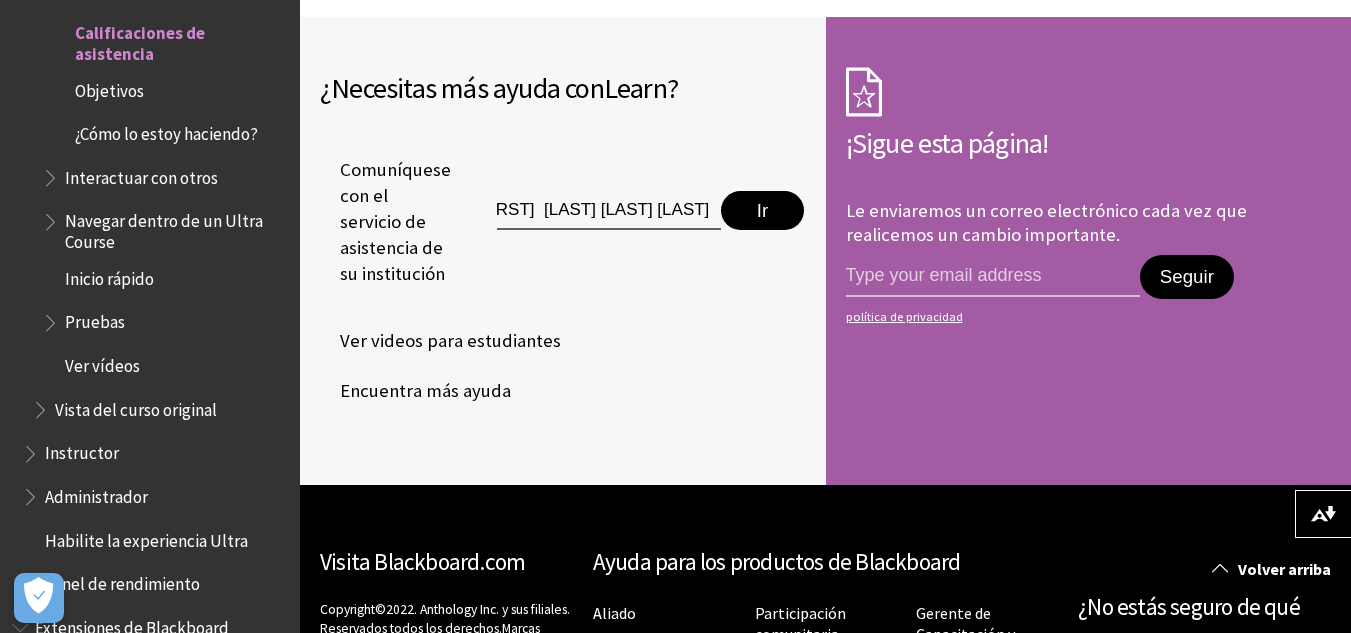 scroll, scrollTop: 0, scrollLeft: 0, axis: both 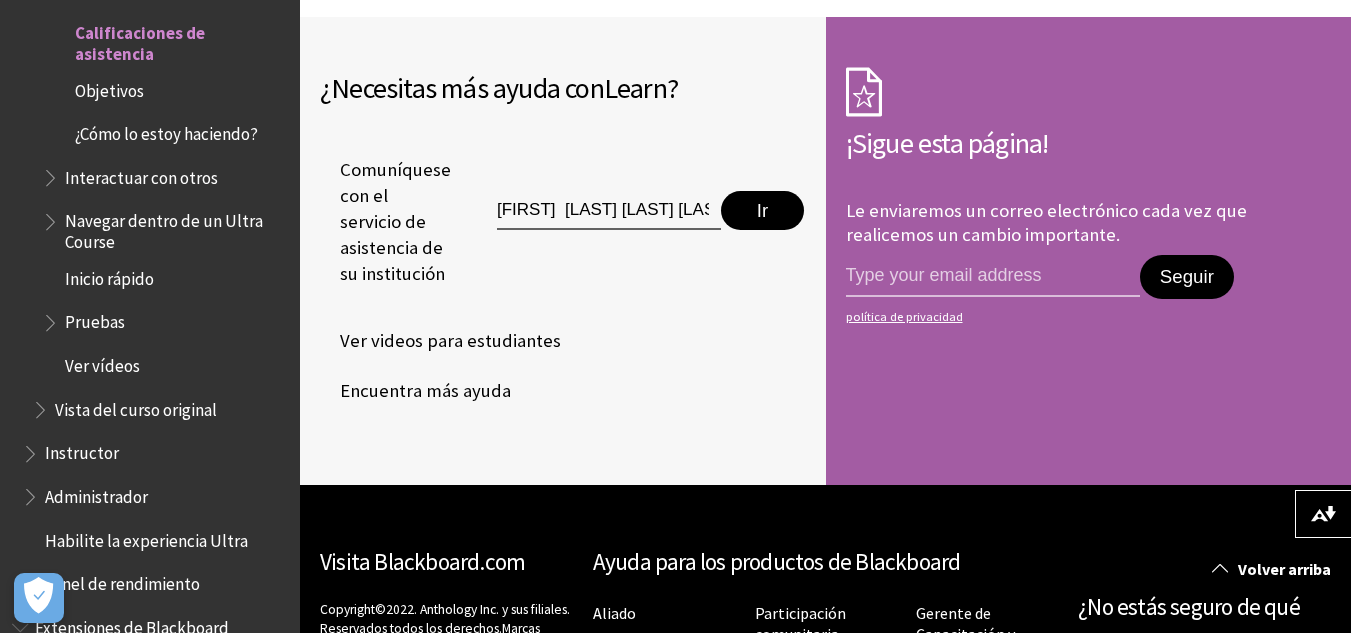 click on "¿Necesitas más ayuda con  Learn  ? Comuníquese con el servicio de asistencia de su institución VANESSA  BUGAMA ISARAMA Ir Ver videos para estudiantes Encuentra más ayuda" at bounding box center (563, 251) 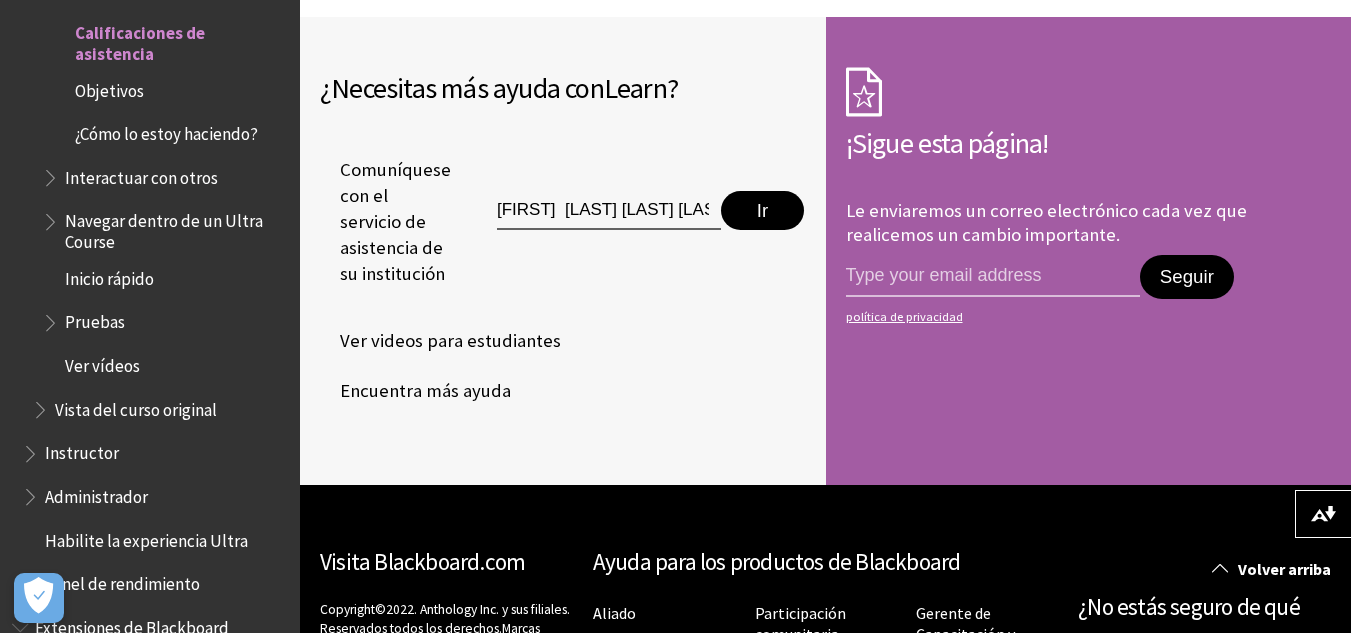 click on "Pruebas" at bounding box center (95, 322) 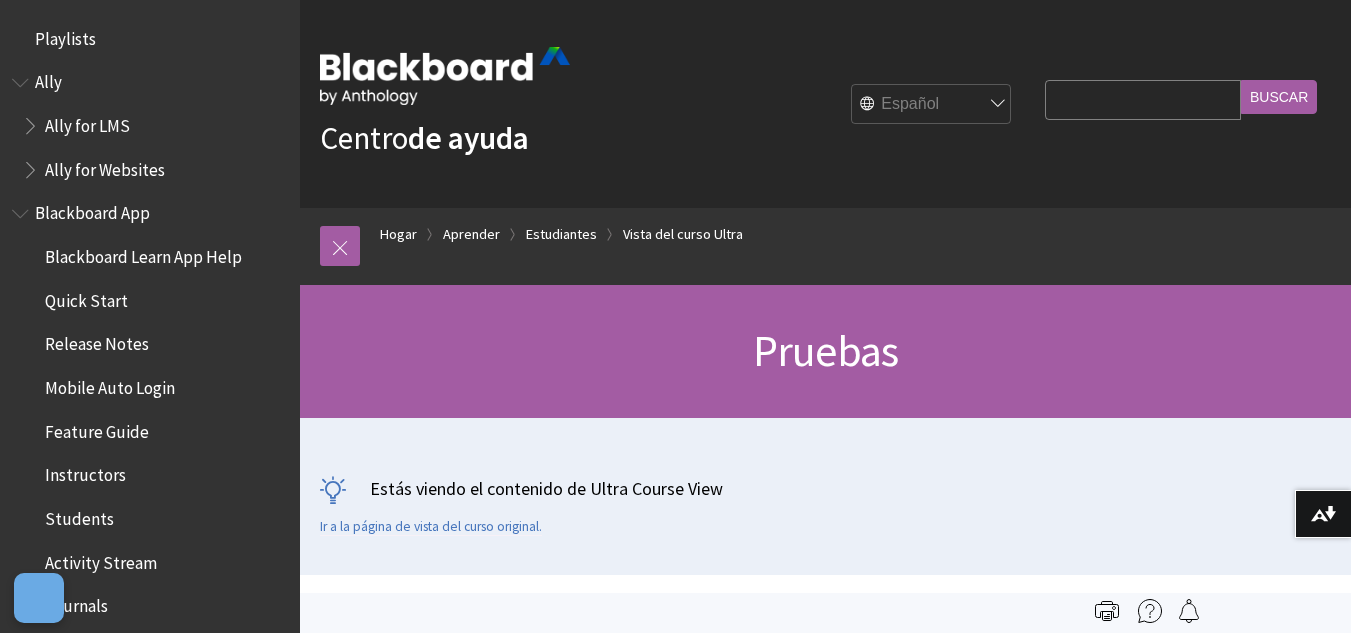 scroll, scrollTop: 0, scrollLeft: 0, axis: both 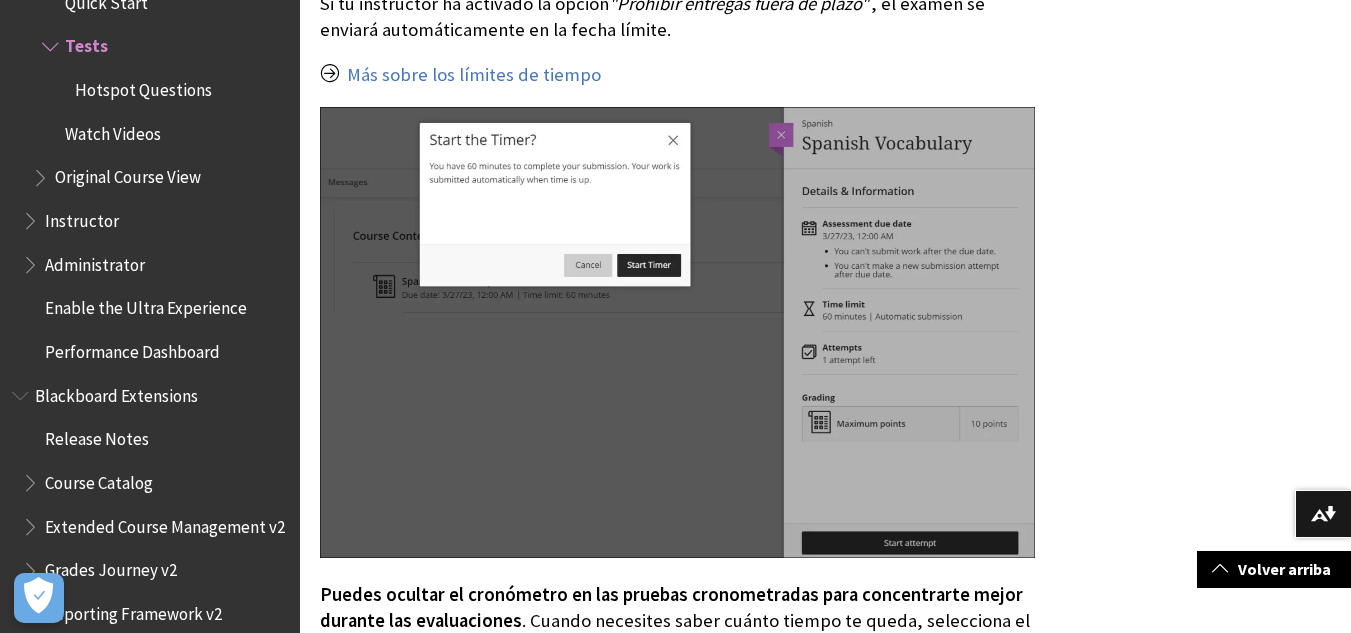 click at bounding box center (677, 332) 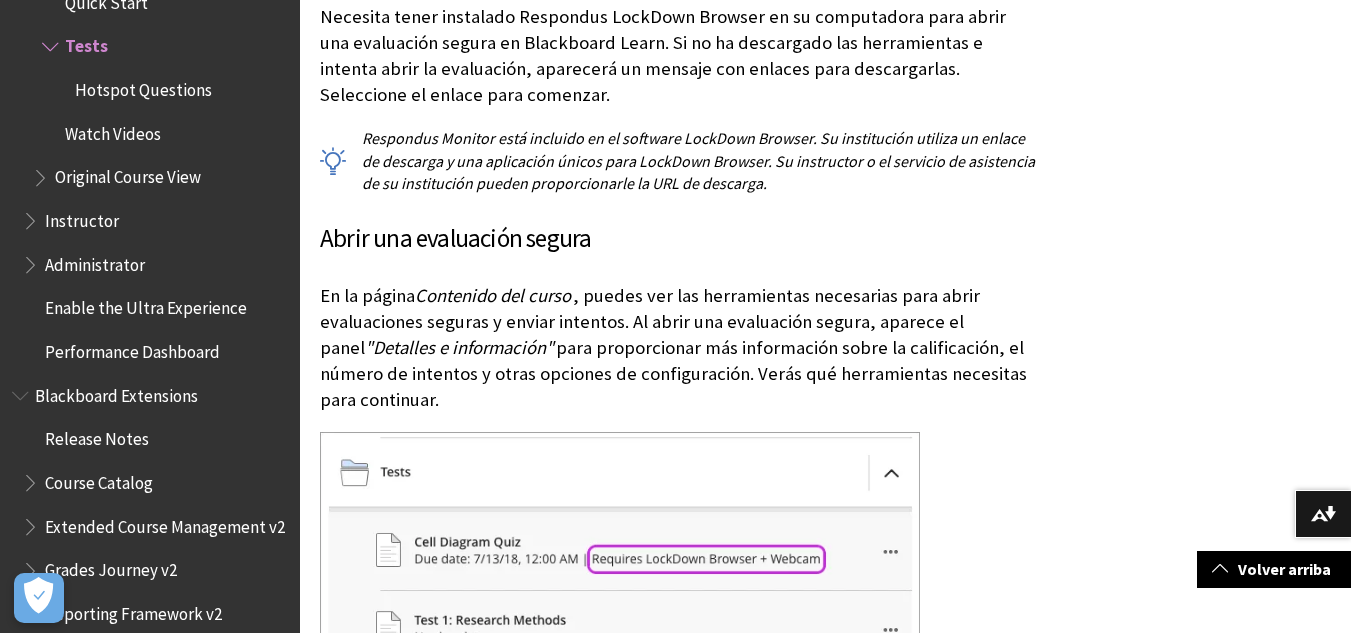 scroll, scrollTop: 22987, scrollLeft: 0, axis: vertical 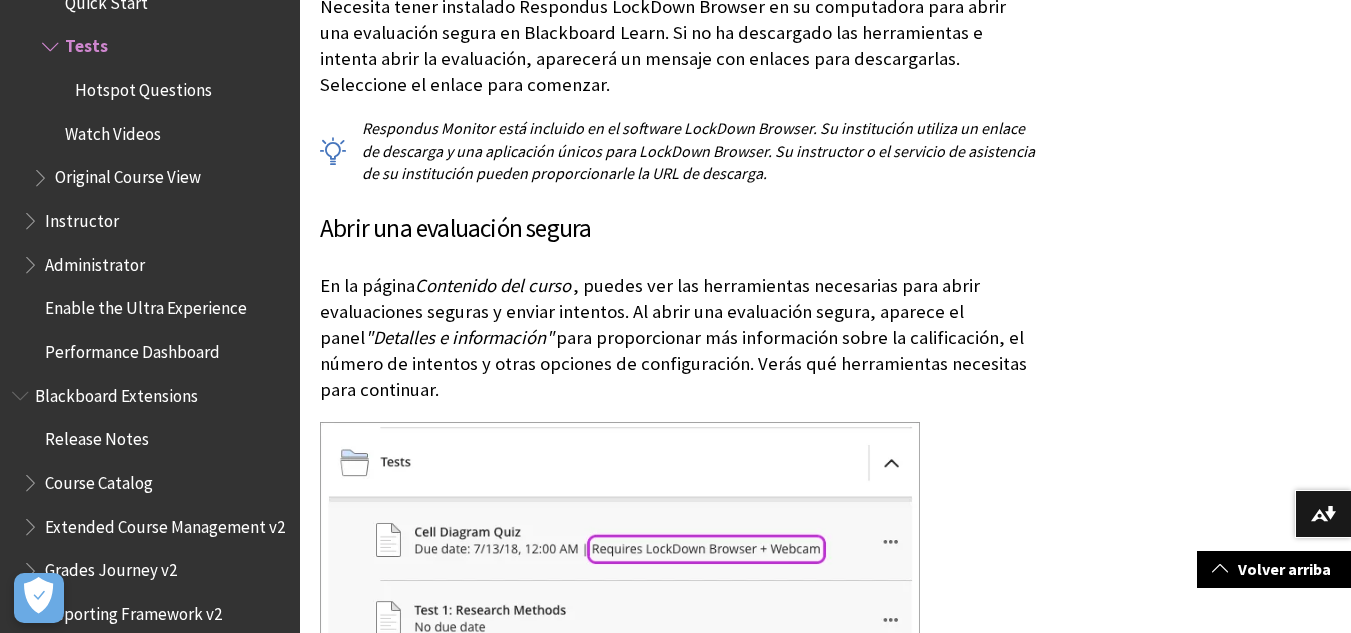 drag, startPoint x: 0, startPoint y: 347, endPoint x: 30, endPoint y: 326, distance: 36.619667 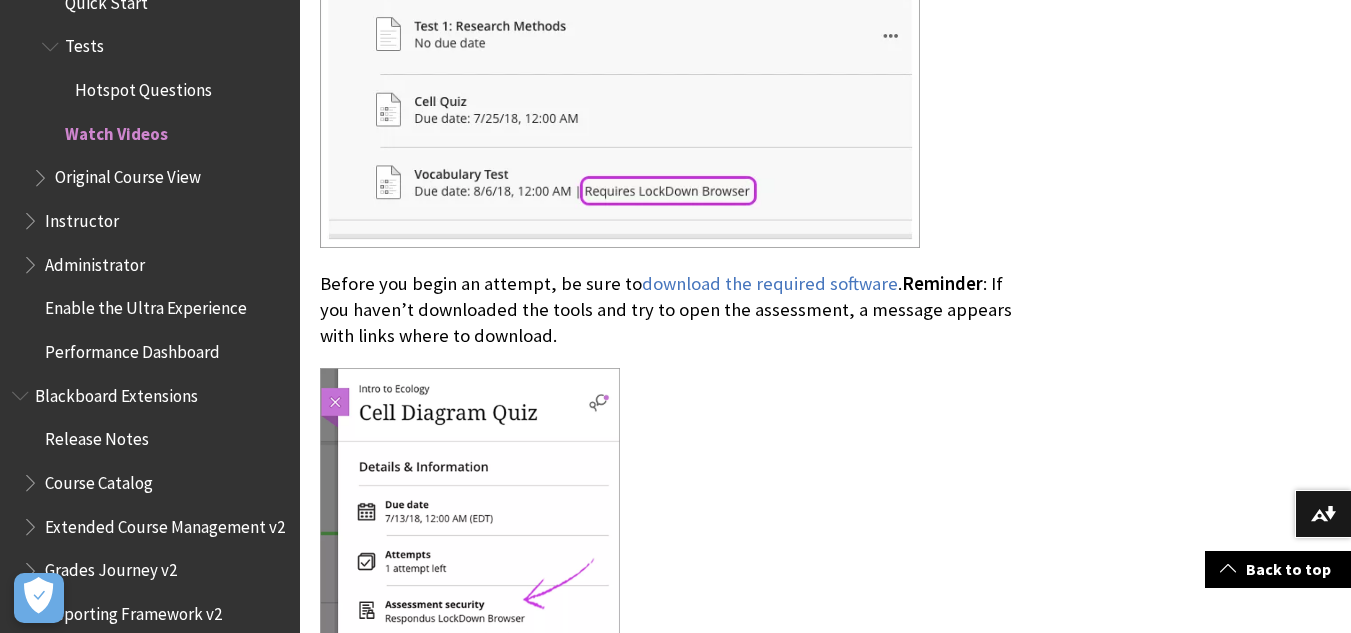 scroll, scrollTop: 22453, scrollLeft: 0, axis: vertical 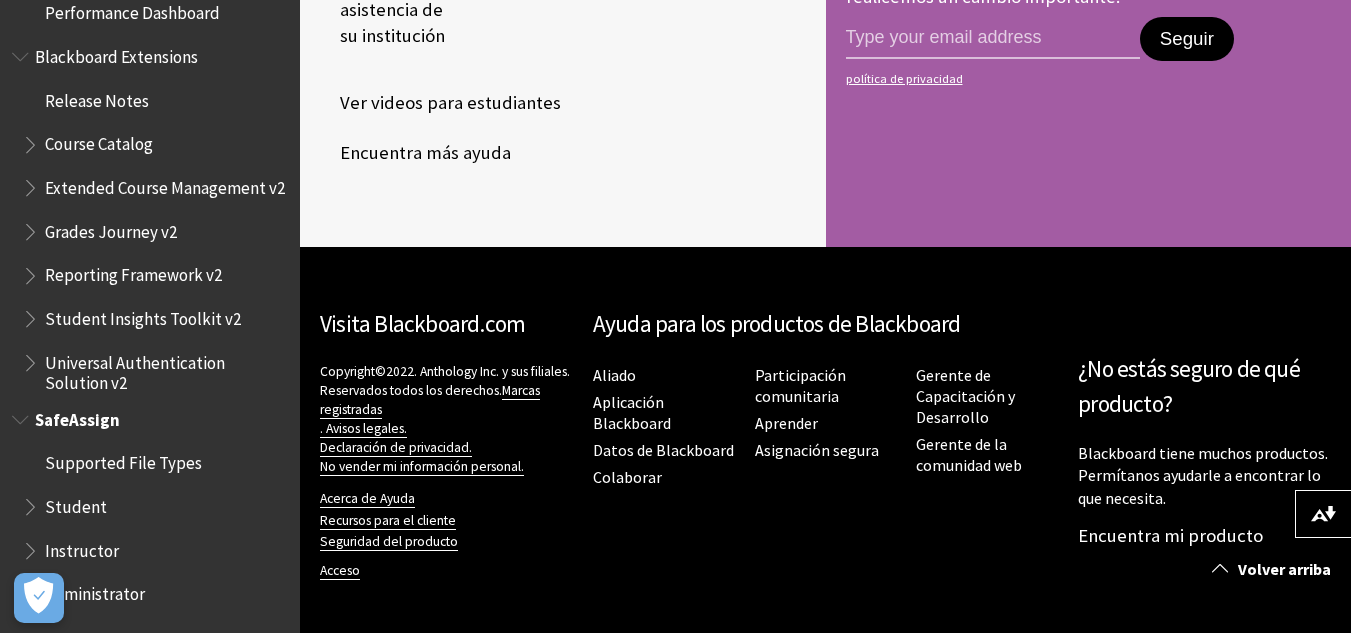 click on "Administrator" at bounding box center [95, 591] 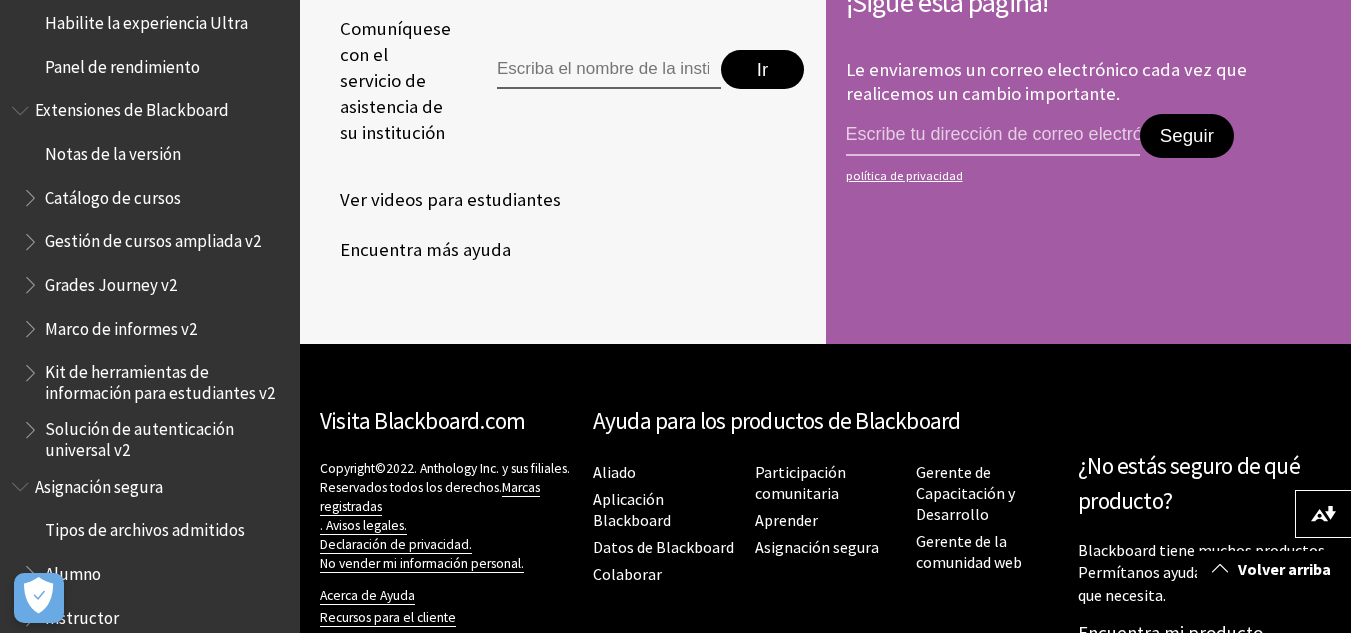 scroll, scrollTop: 1451, scrollLeft: 0, axis: vertical 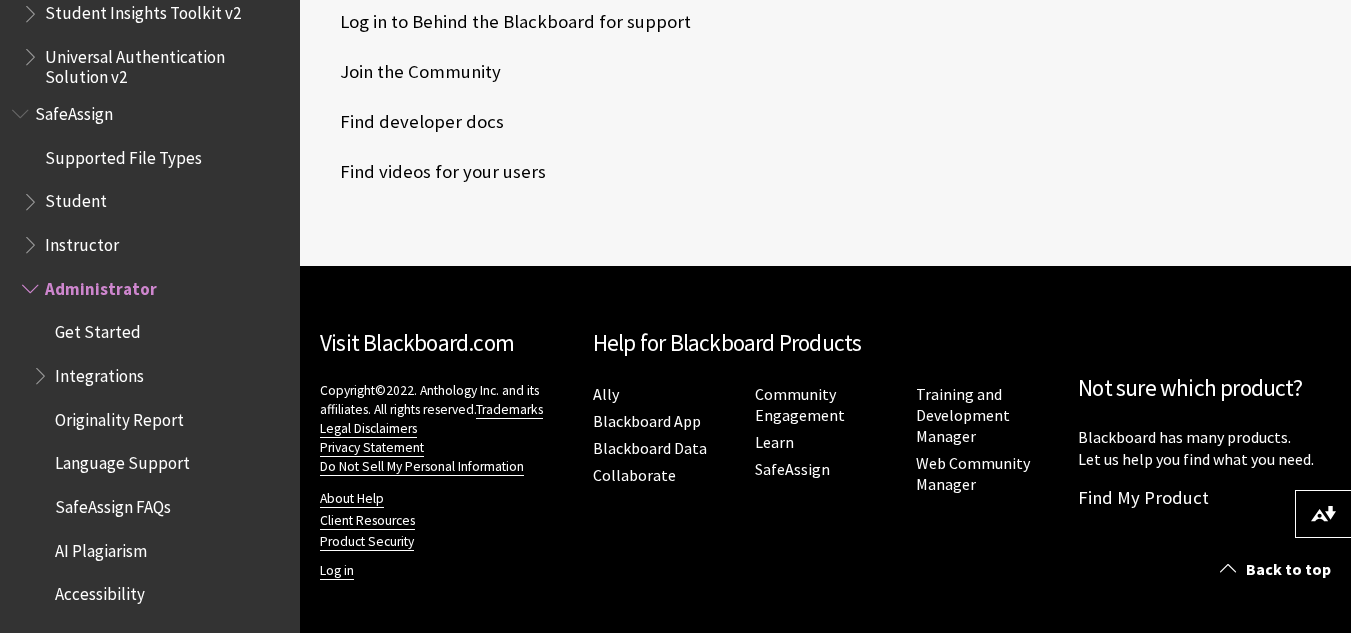 click on "Get Started" at bounding box center (98, 329) 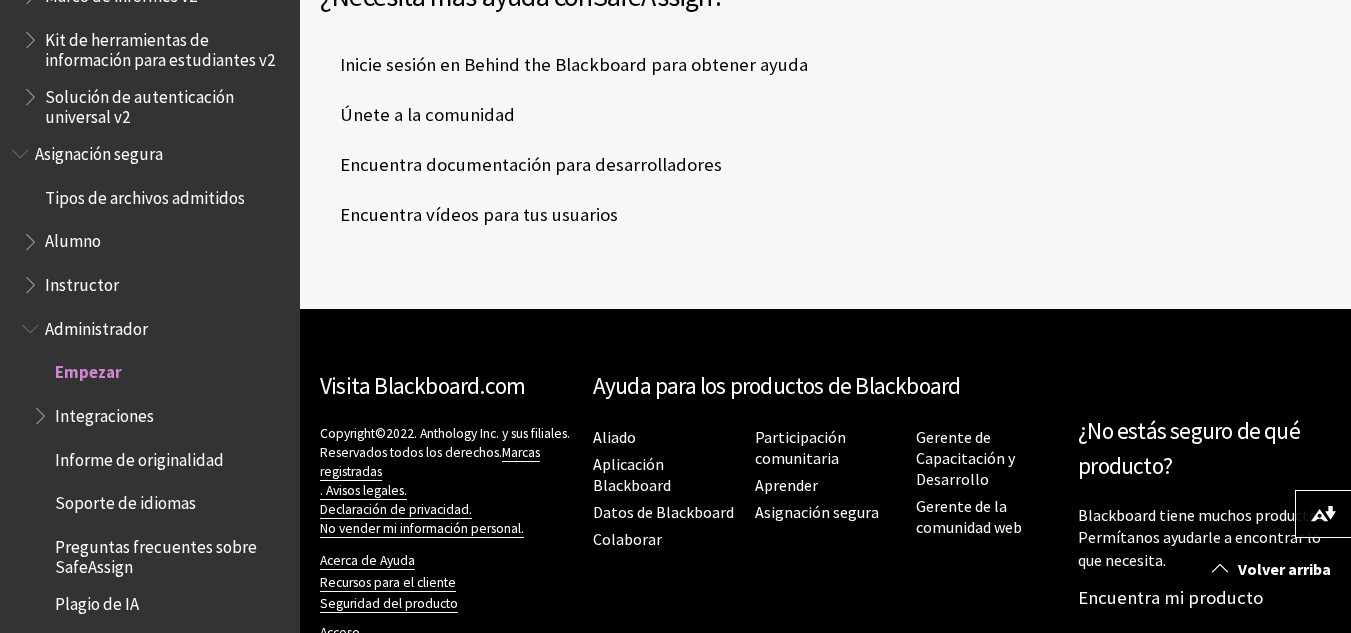 scroll, scrollTop: 1333, scrollLeft: 0, axis: vertical 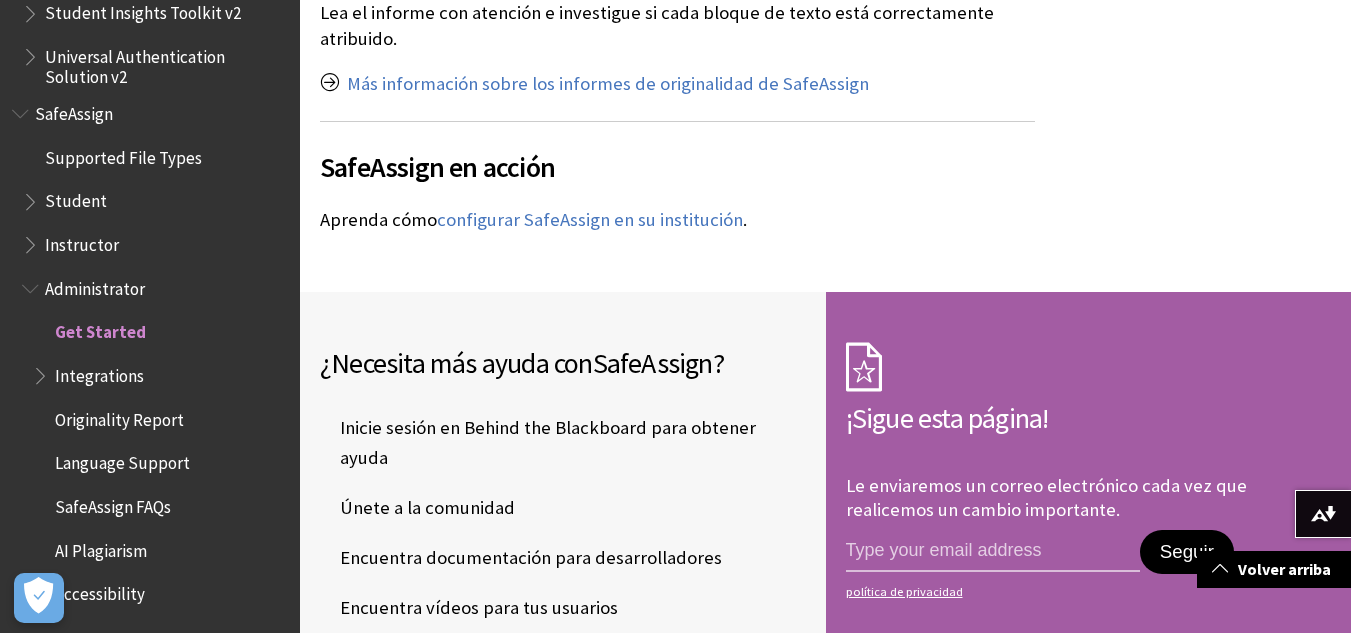 click on "Seguir" at bounding box center [1187, 552] 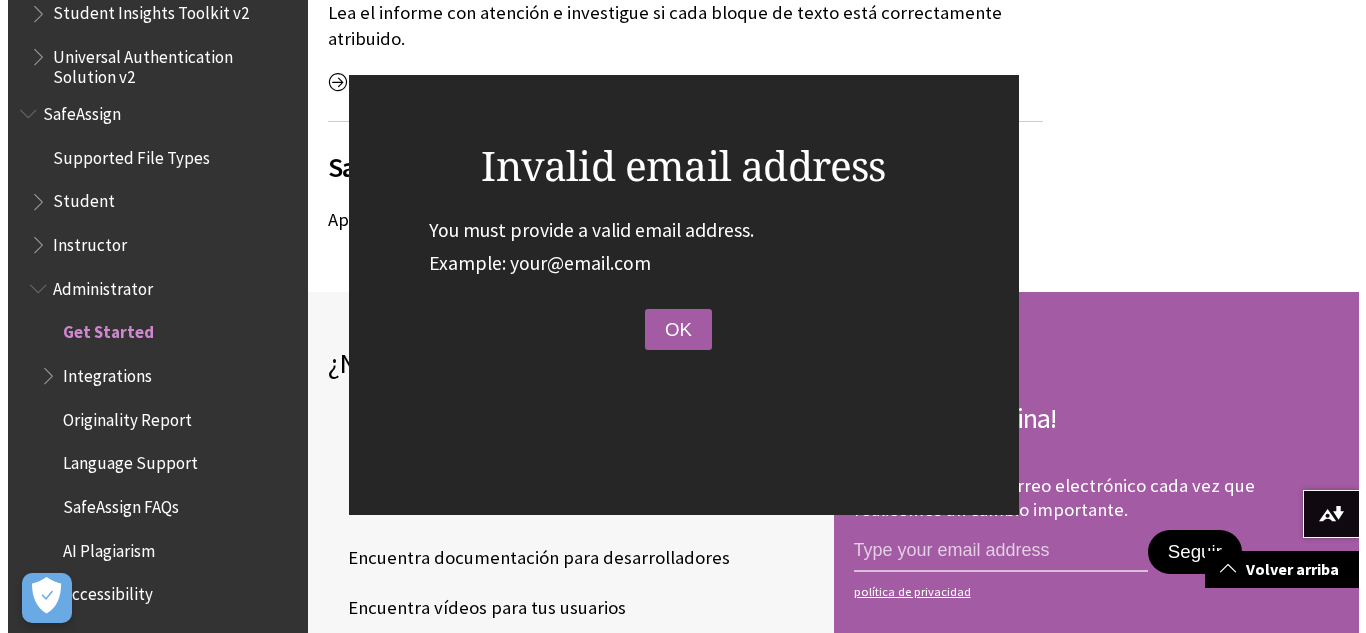 scroll, scrollTop: 4035, scrollLeft: 0, axis: vertical 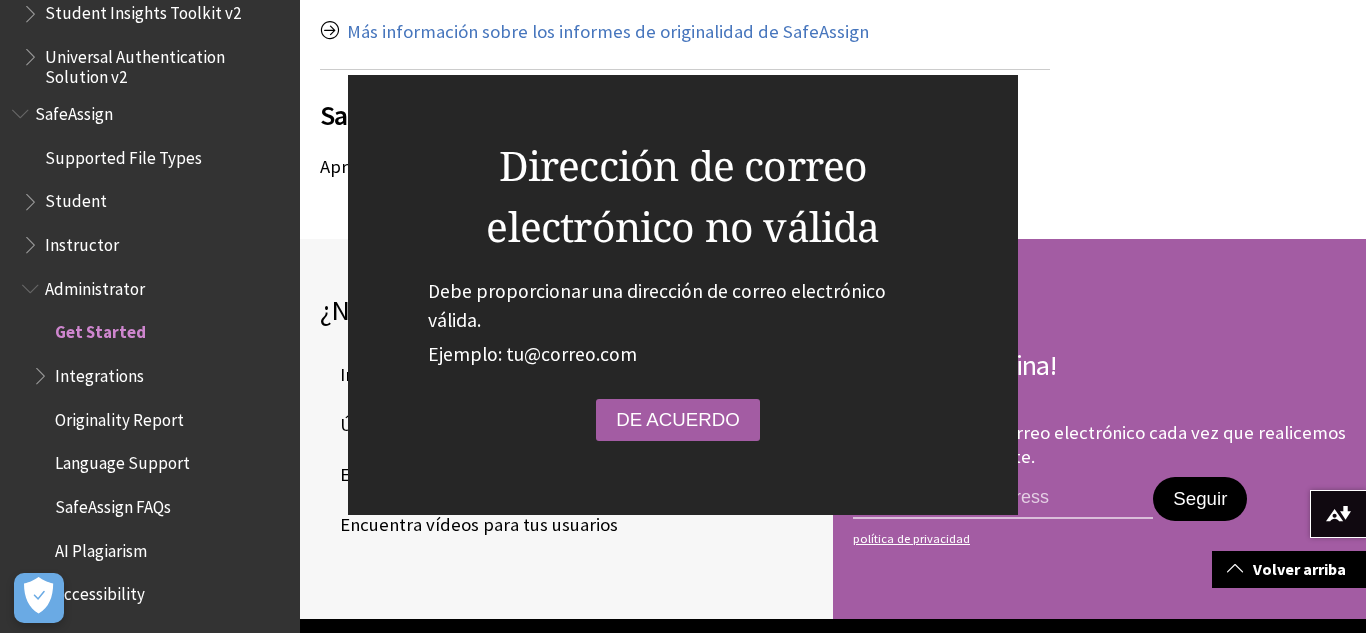 click on "Seguir" at bounding box center [1200, 498] 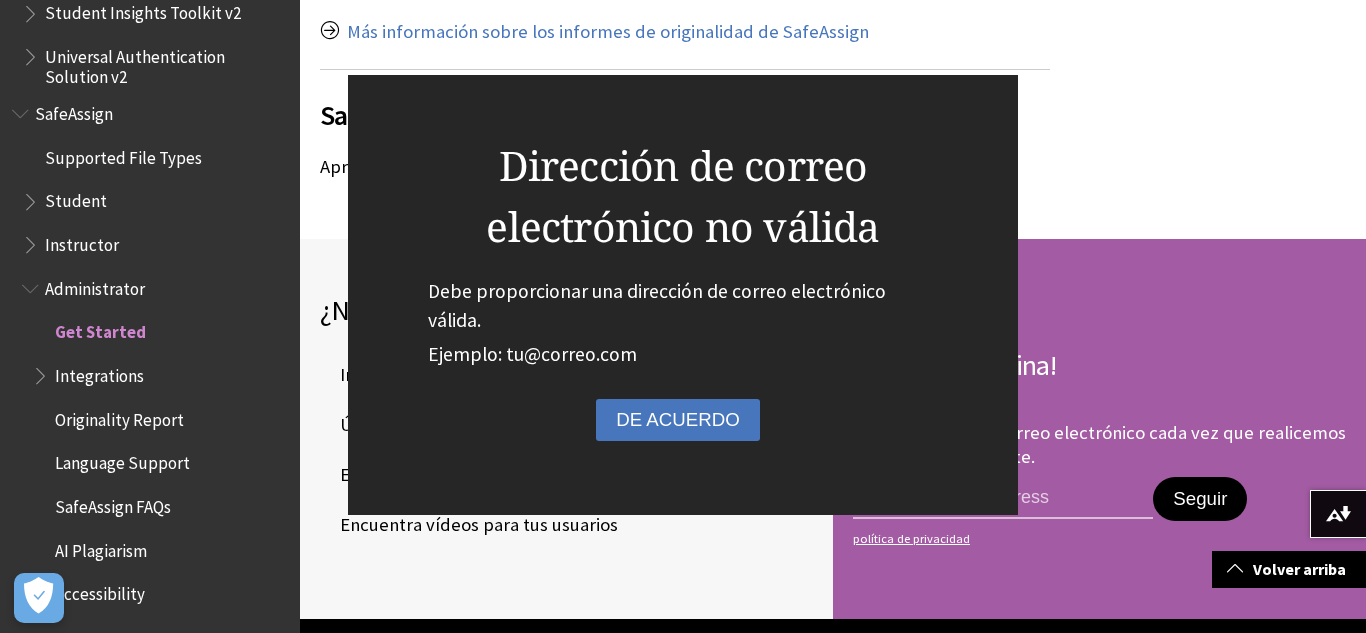click on "DE ACUERDO" at bounding box center (678, 419) 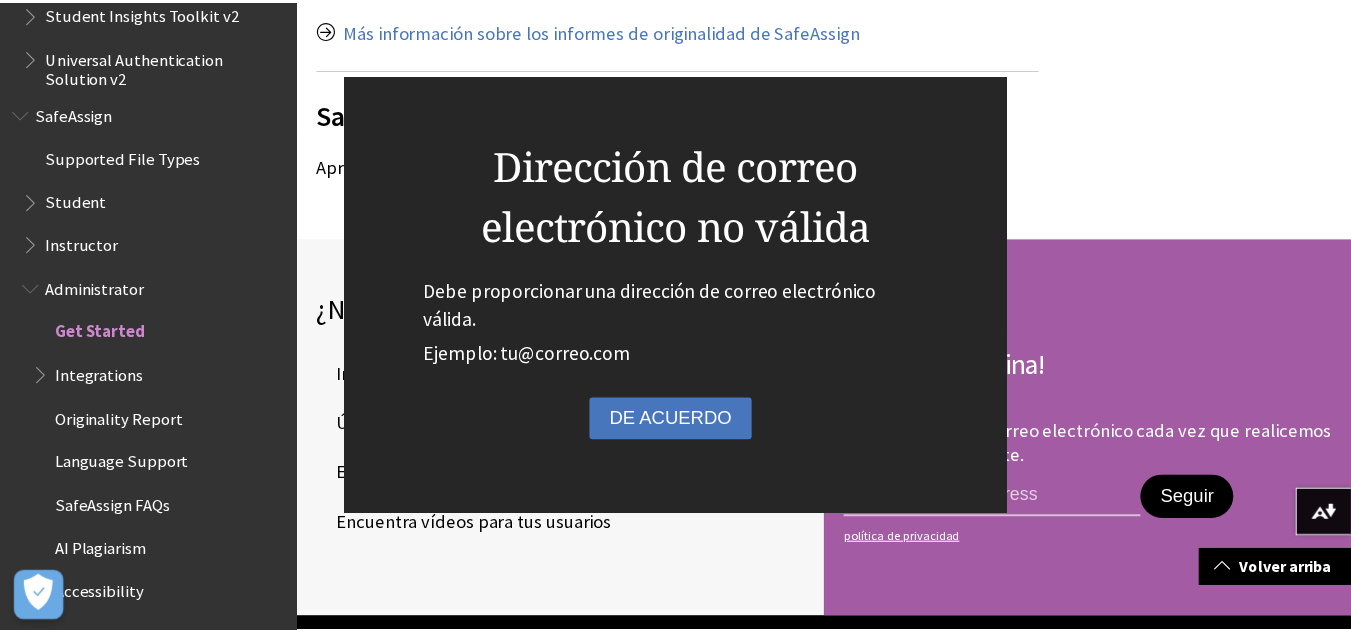 scroll, scrollTop: 4087, scrollLeft: 0, axis: vertical 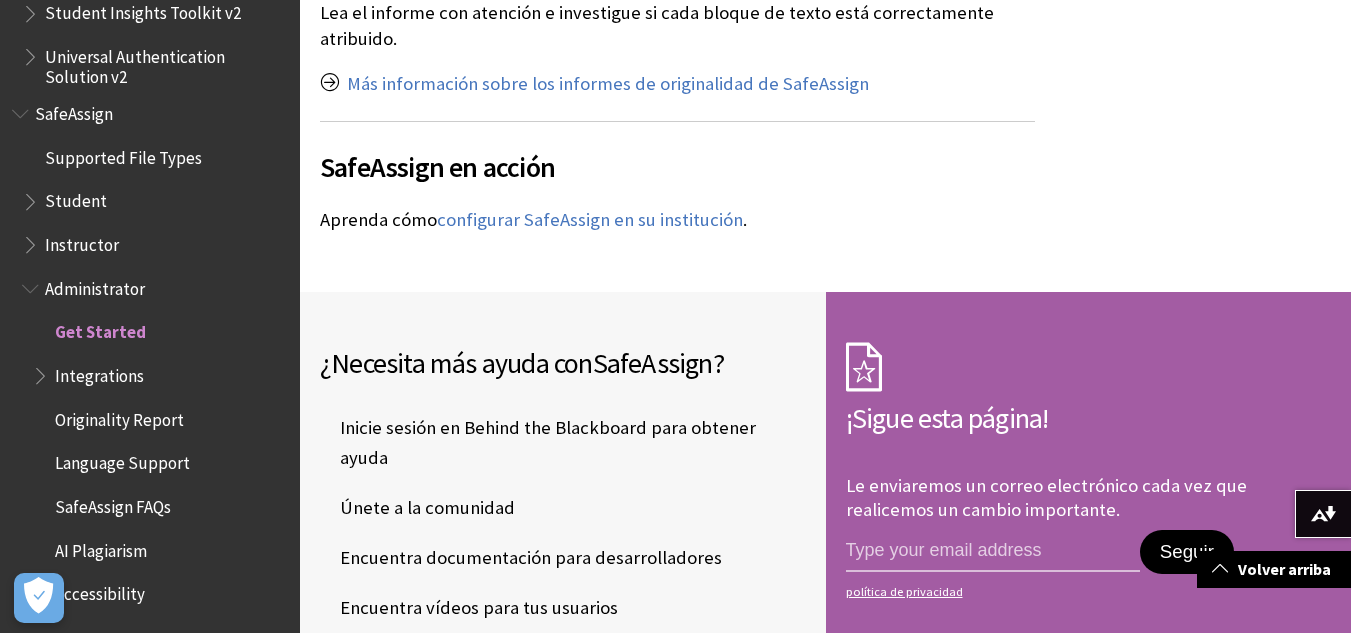 click on "Únete a la comunidad" at bounding box center (563, 508) 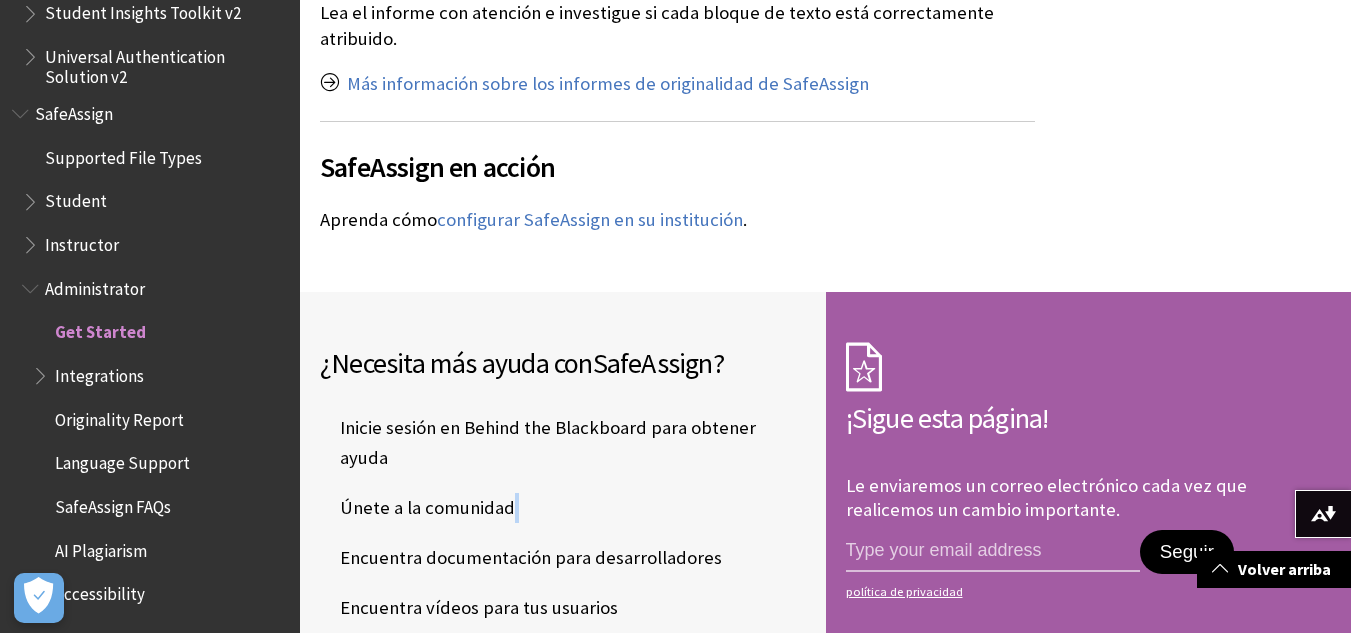 click on "Únete a la comunidad" at bounding box center [563, 508] 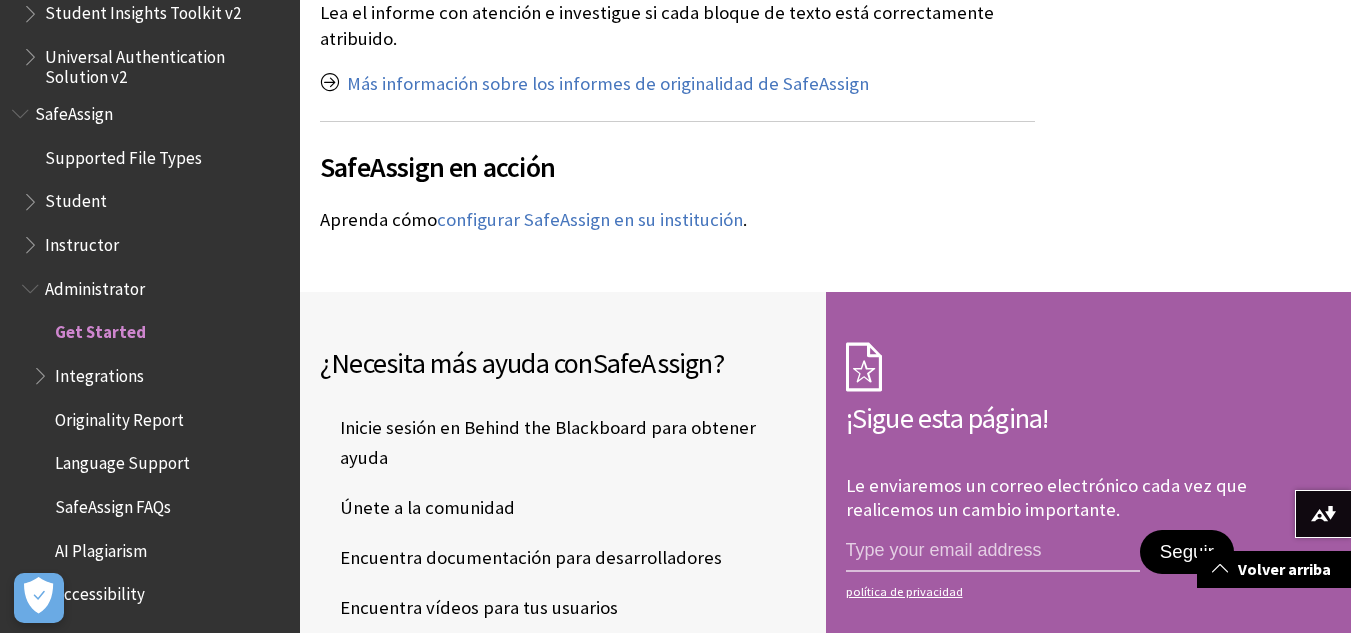 click on "SafeAssign compara las tareas enviadas con un conjunto de trabajos académicos para identificar áreas de superposición entre la tarea enviada y trabajos existentes.
SafeAssign es eficaz tanto como herramienta disuasoria como educativa. Use SafeAssign para que los instructores puedan revisar la originalidad de las tareas y crear oportunidades para ayudar a los estudiantes a identificar cómo citar las fuentes correctamente en lugar de parafrasear.
Fuentes de SafeAssign
SafeAssign se basa en un algoritmo único de coincidencia de texto capaz de detectar coincidencias exactas e inexactas entre un artículo y el material original. Los envíos se comparan con varias bases de datos:
Base de datos de referencia global  : contiene más de 15 millones de trabajos aportados voluntariamente por estudiantes de instituciones clientes de Blackboard para ayudar a prevenir el plagio interinstitucional." at bounding box center (677, -1689) 